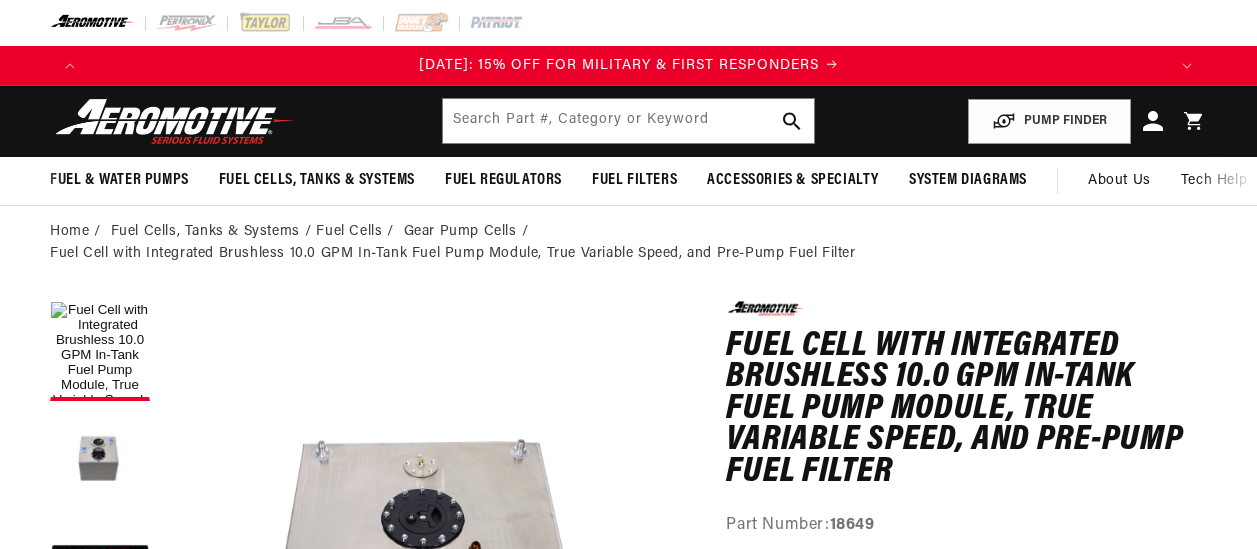 scroll, scrollTop: 0, scrollLeft: 0, axis: both 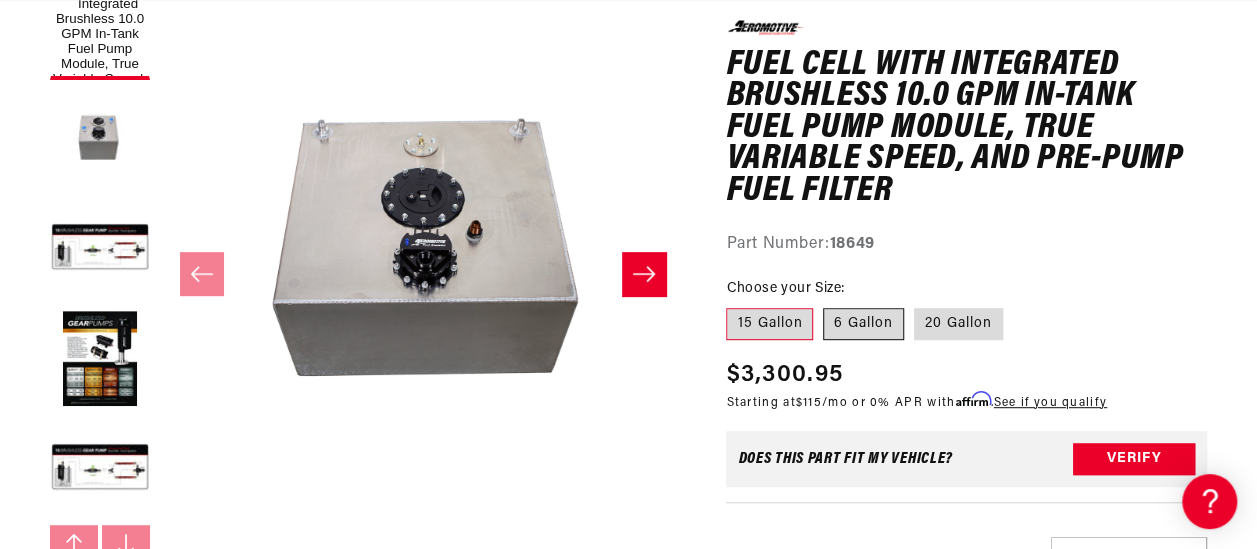 click on "6 Gallon" at bounding box center (863, 324) 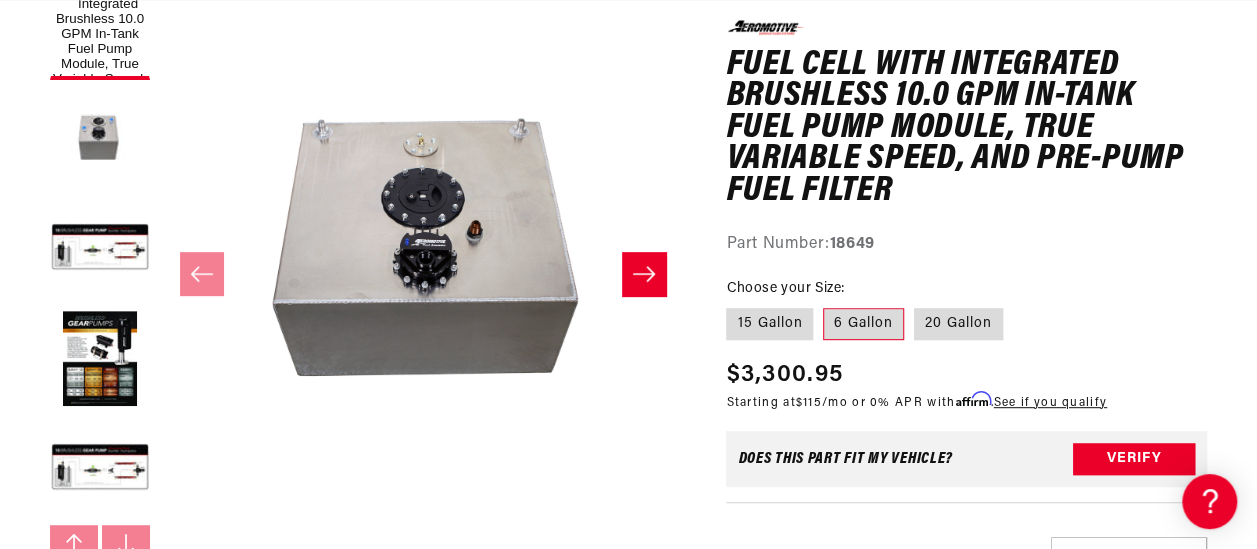 scroll, scrollTop: 301, scrollLeft: 0, axis: vertical 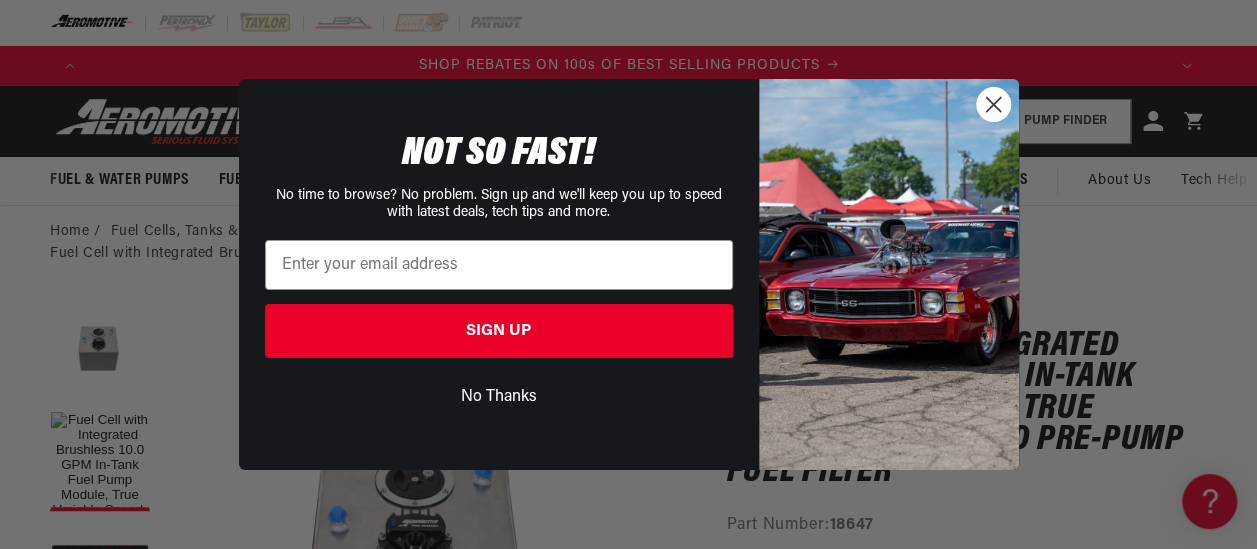 click 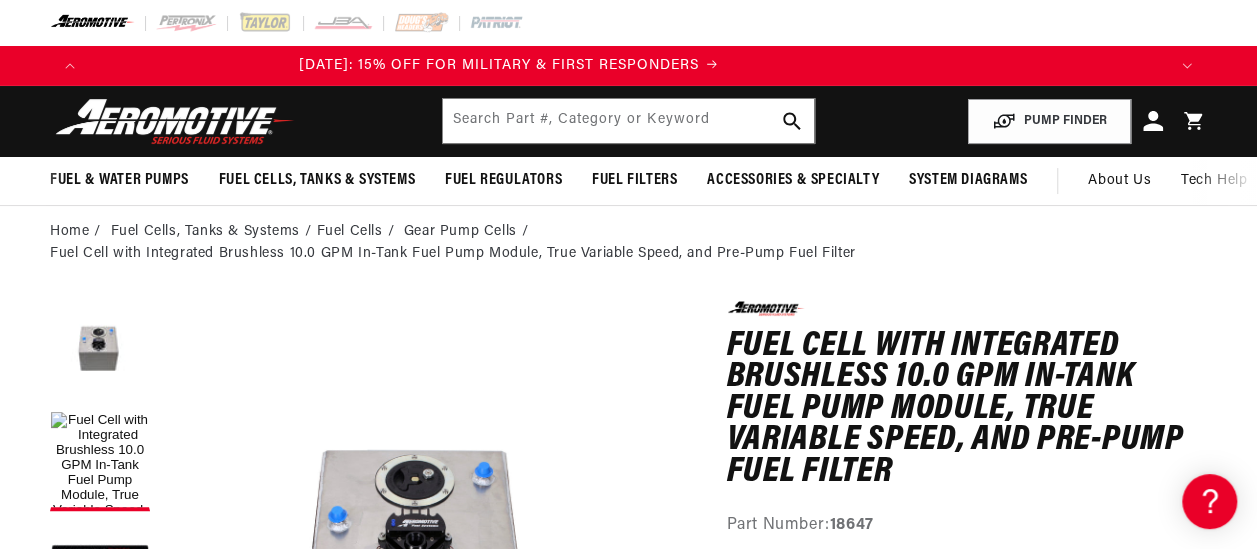 scroll, scrollTop: 0, scrollLeft: 0, axis: both 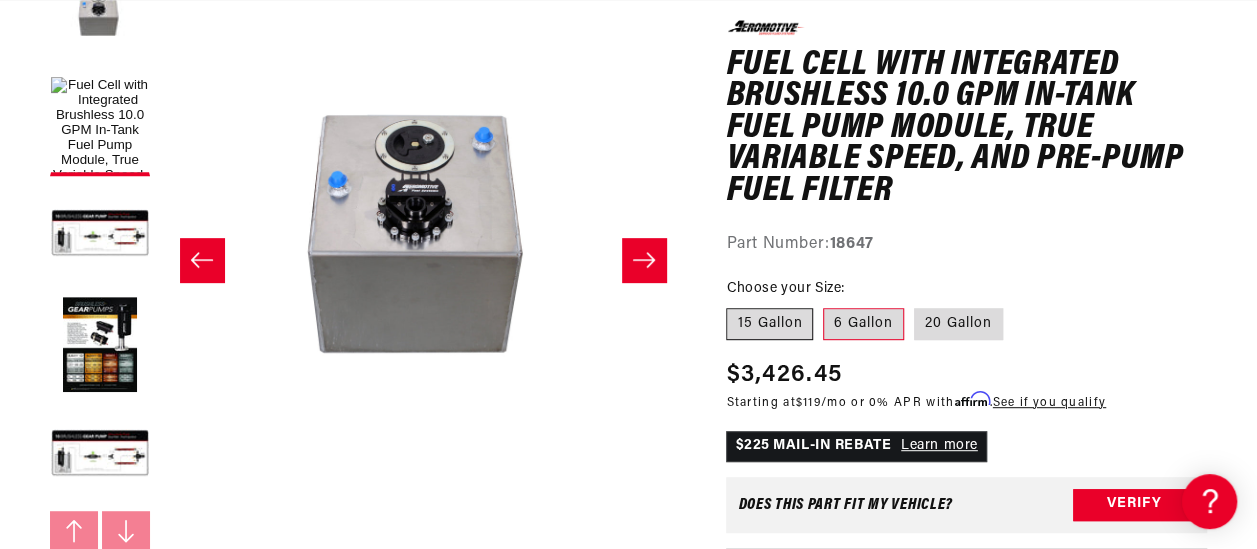 click on "15 Gallon" at bounding box center (769, 324) 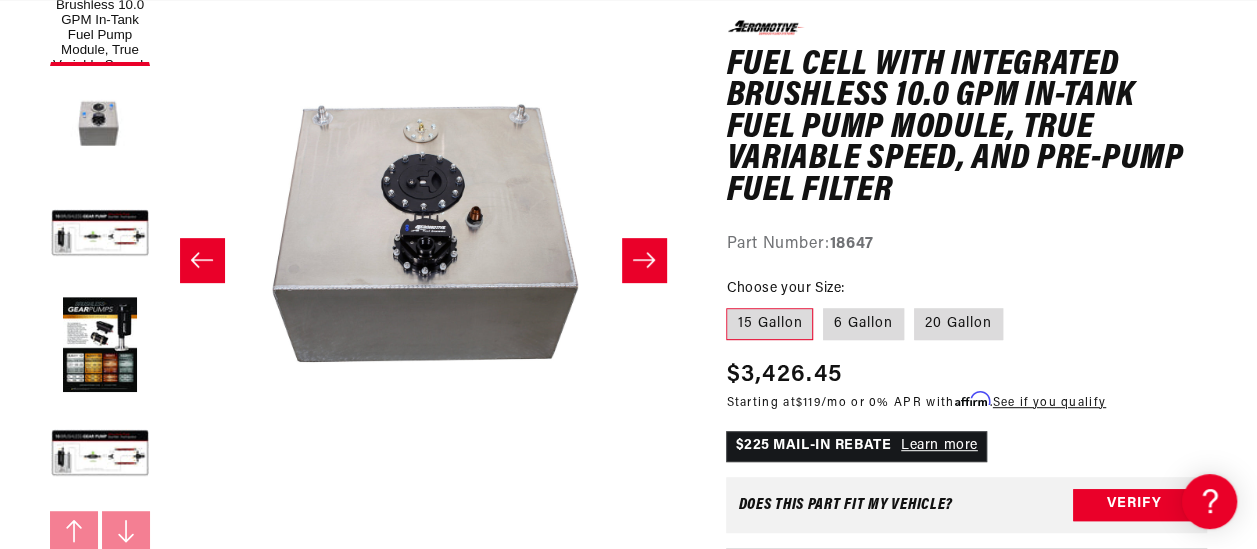 scroll, scrollTop: 0, scrollLeft: 504, axis: horizontal 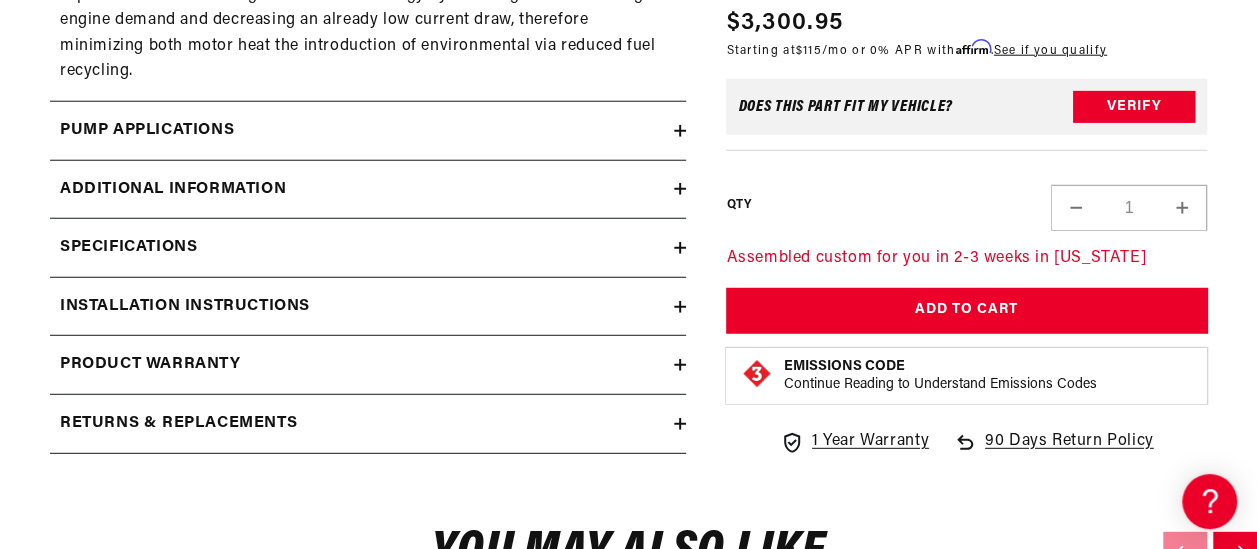click 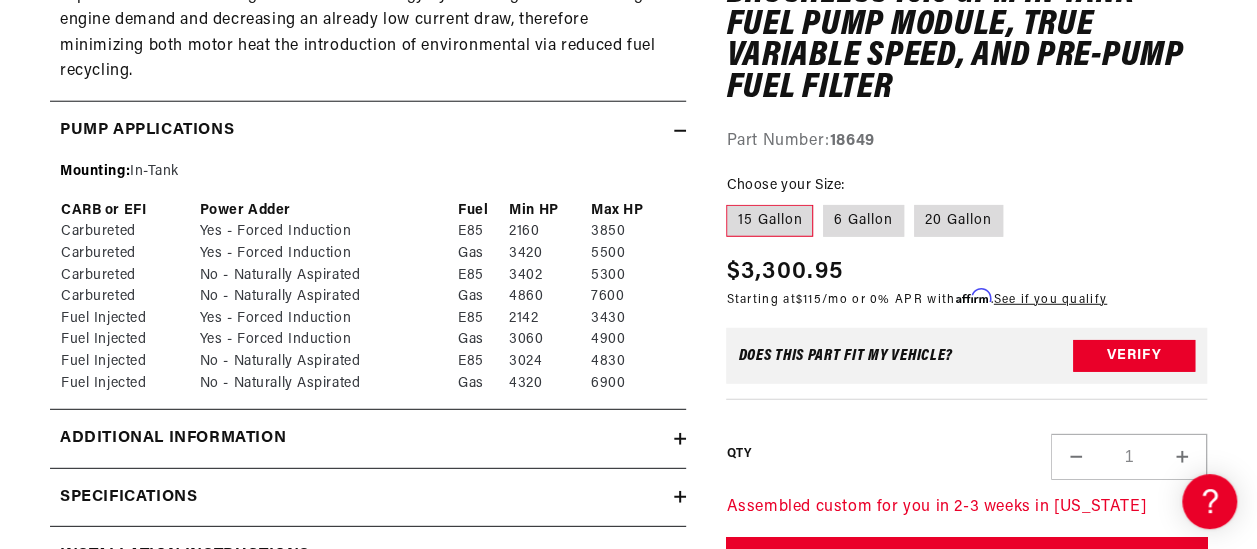 click 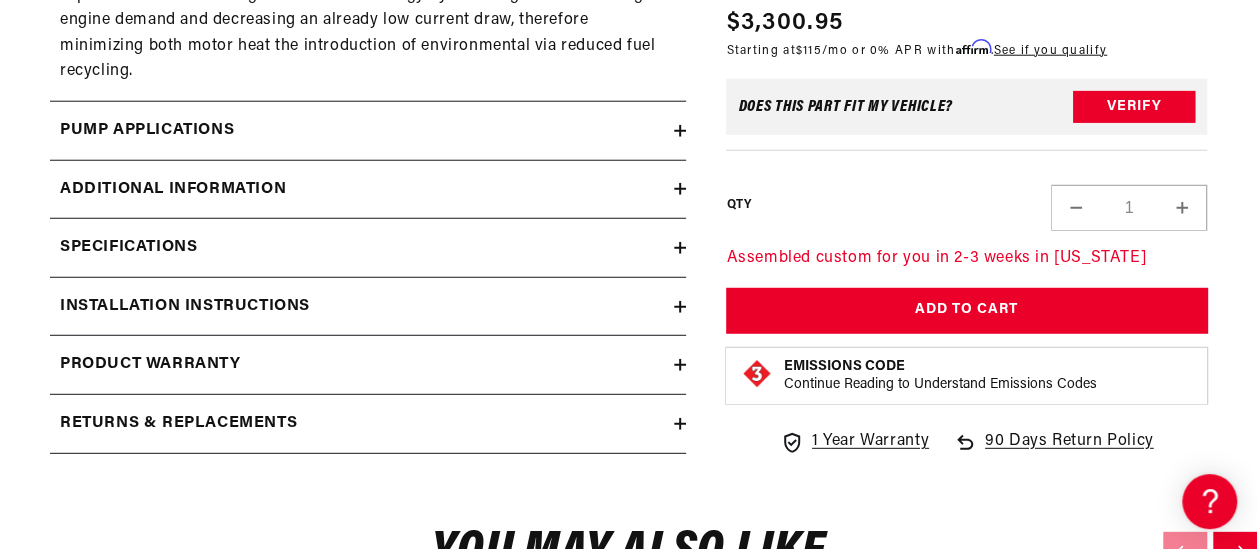 click 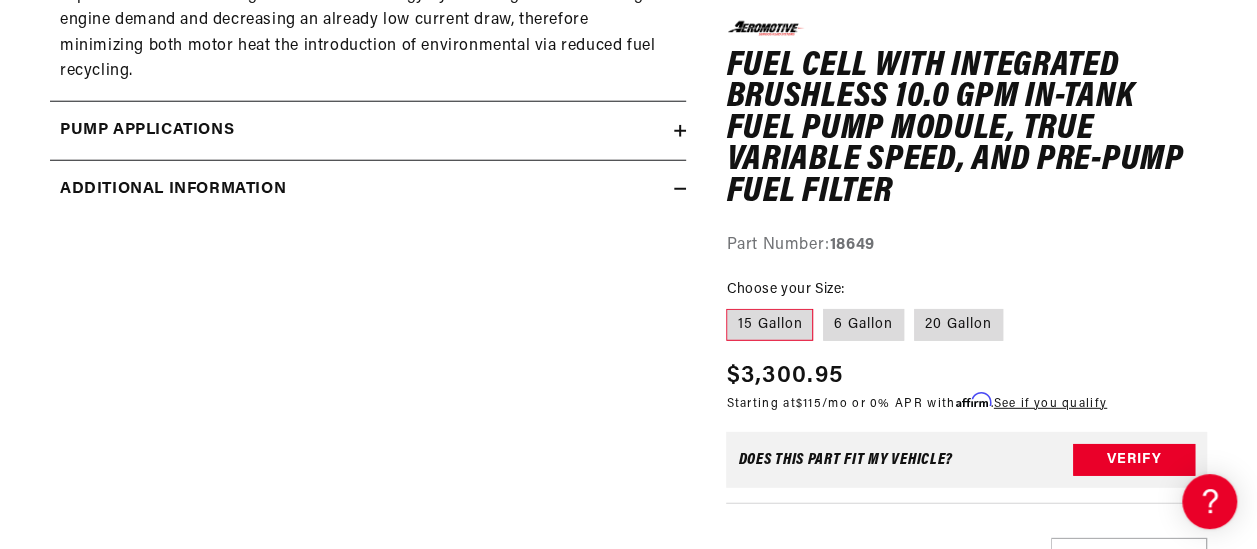 click 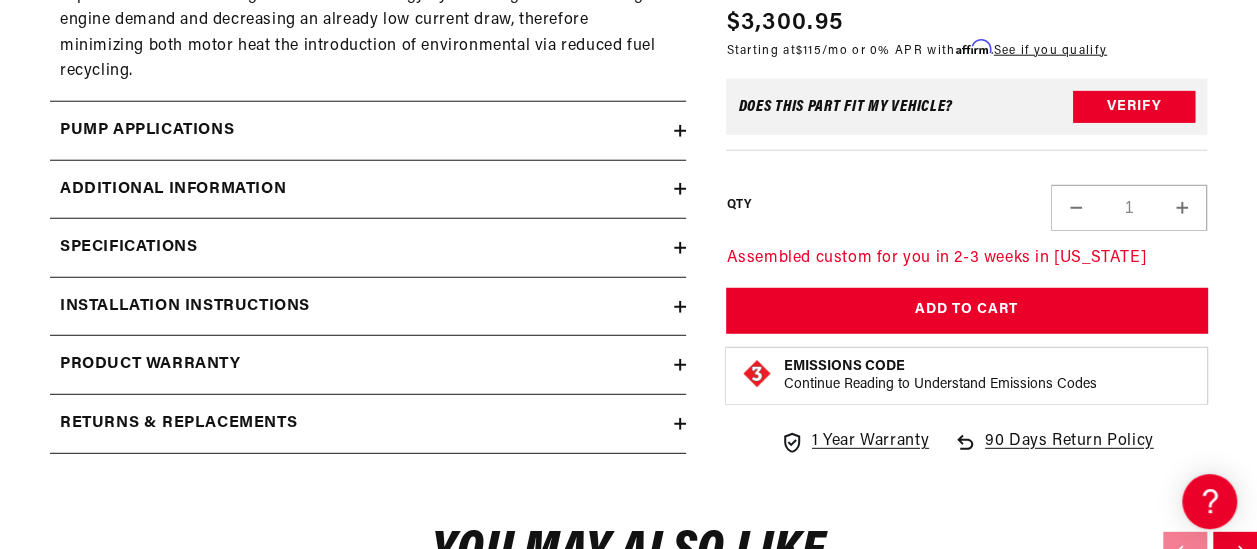 click 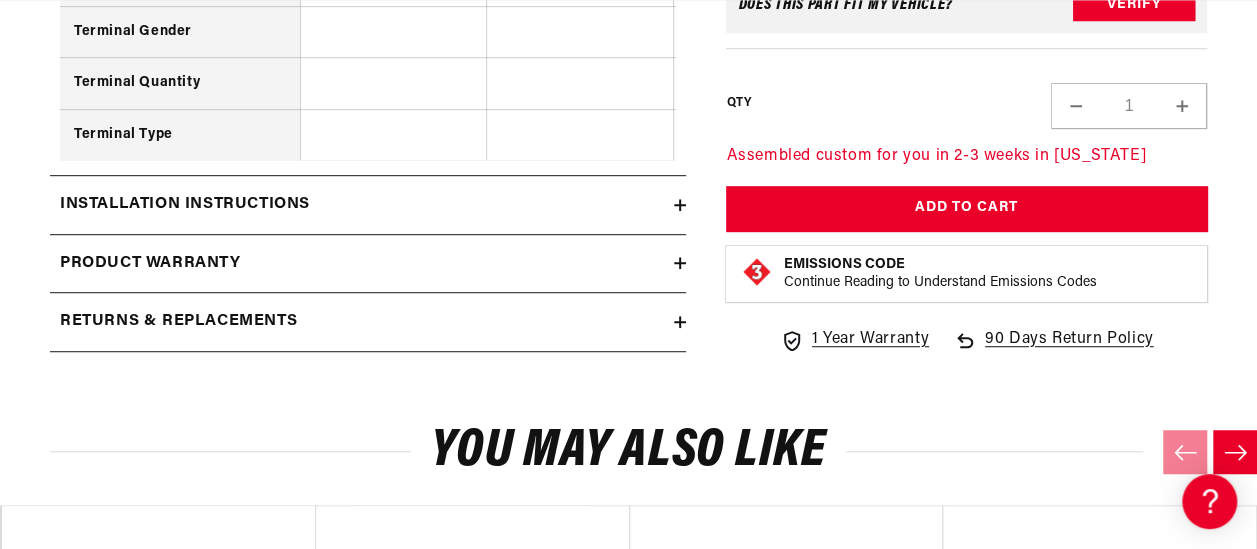 click 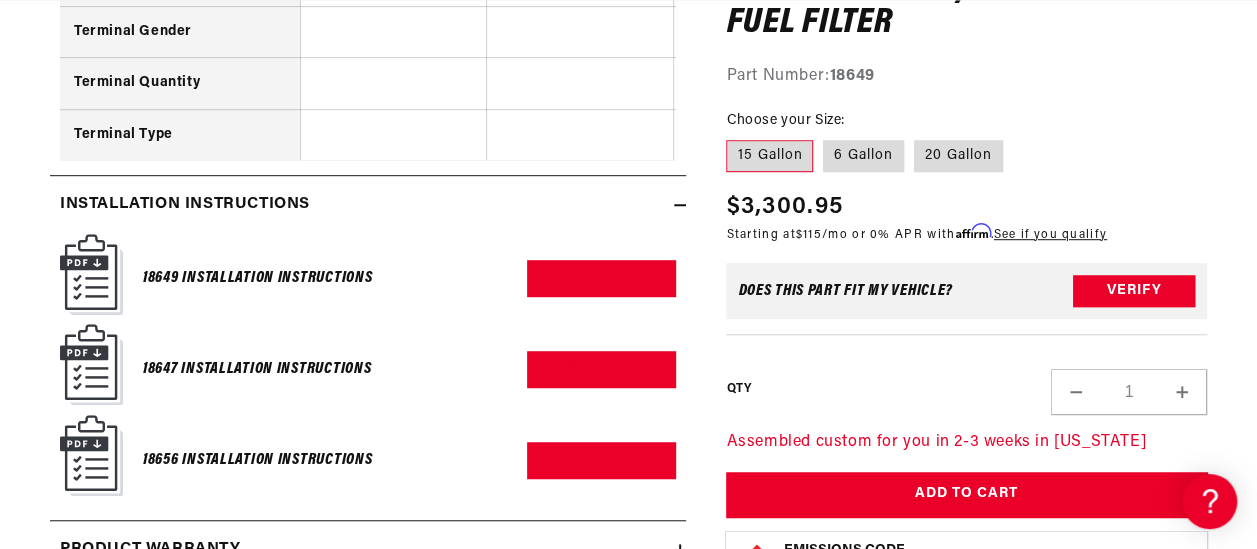 click on "18649 Installation Instructions" at bounding box center (257, 278) 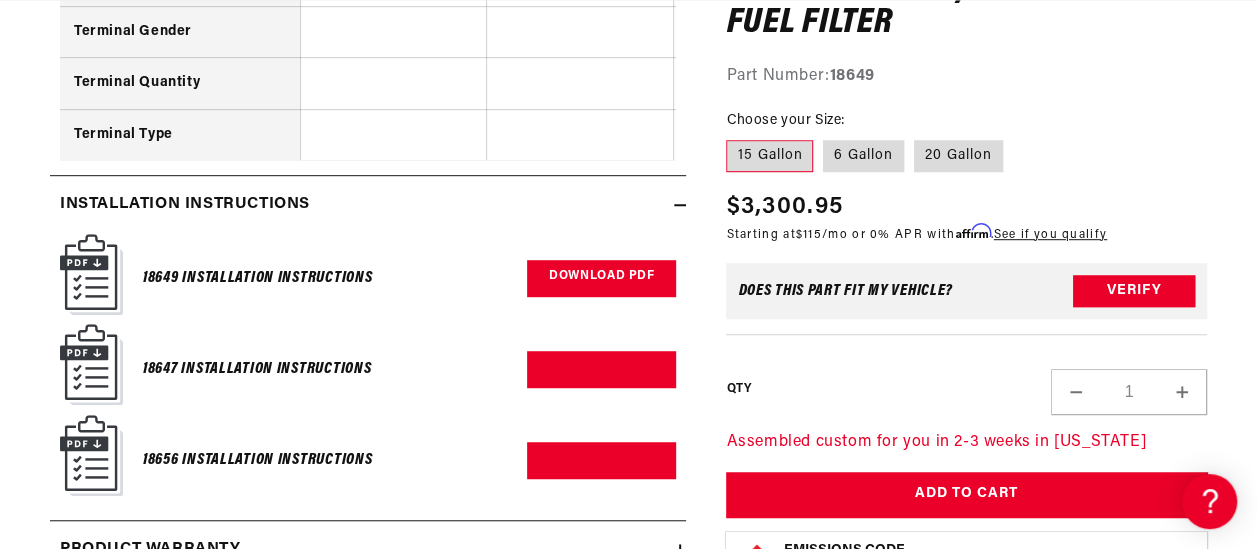 click on "Download PDF" at bounding box center [601, 278] 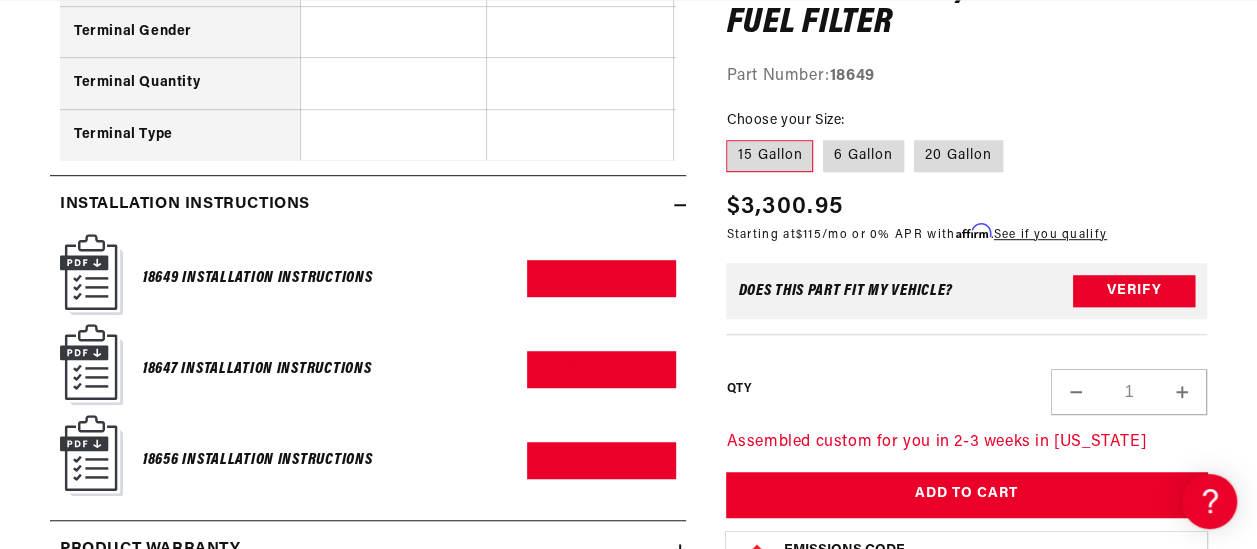 scroll, scrollTop: 0, scrollLeft: 2153, axis: horizontal 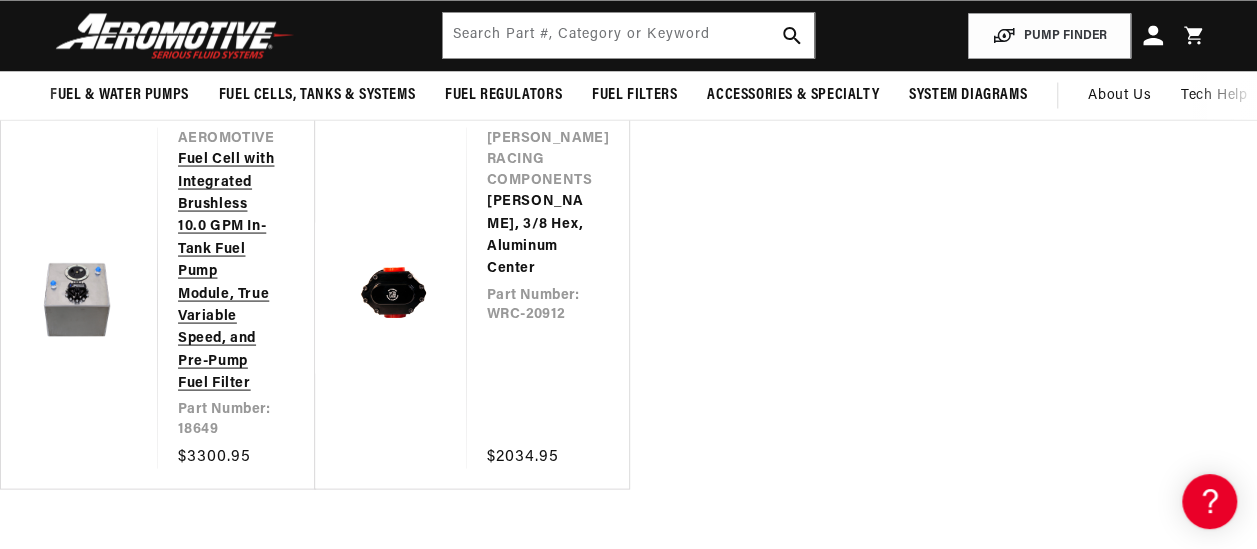 click on "Fuel Cell with Integrated Brushless 10.0 GPM In-Tank Fuel Pump Module, True Variable Speed, and Pre-Pump Fuel Filter" at bounding box center (226, 271) 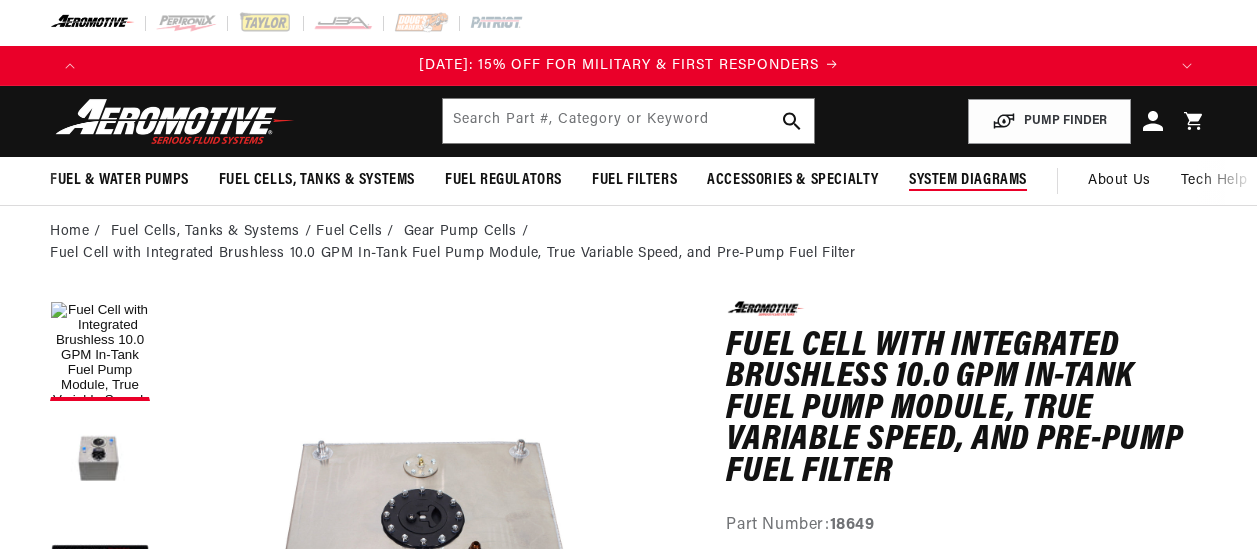 scroll, scrollTop: 0, scrollLeft: 0, axis: both 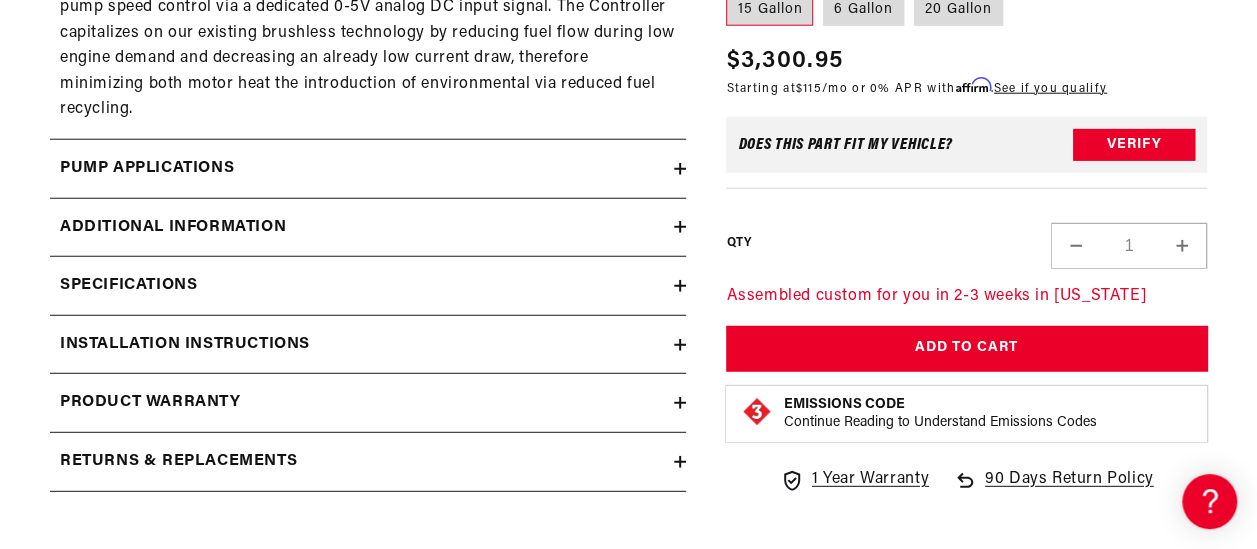 click 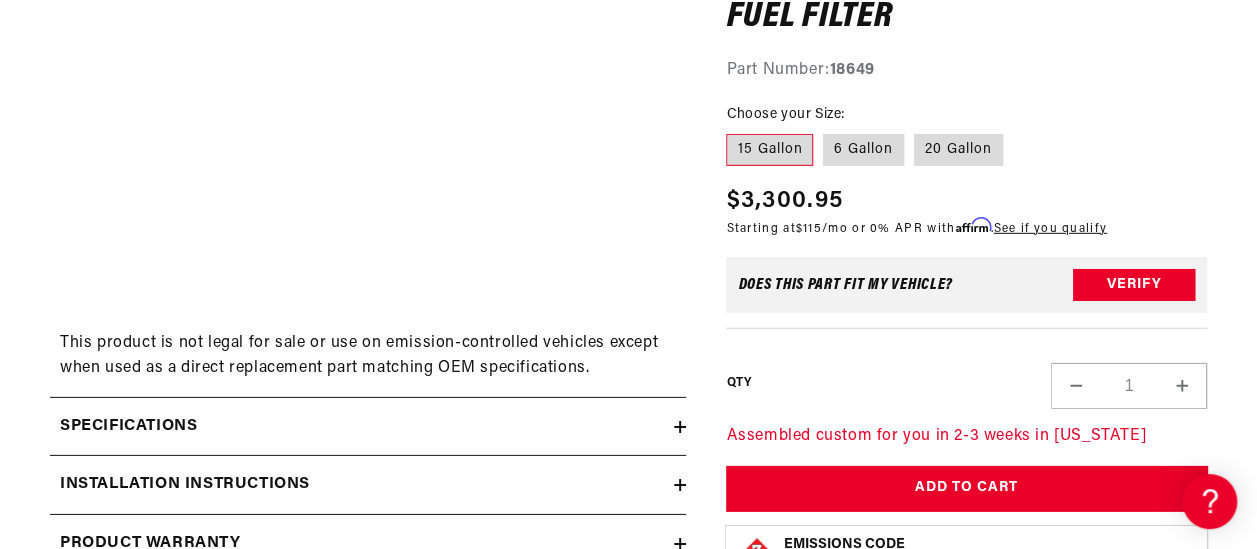 scroll, scrollTop: 0, scrollLeft: 0, axis: both 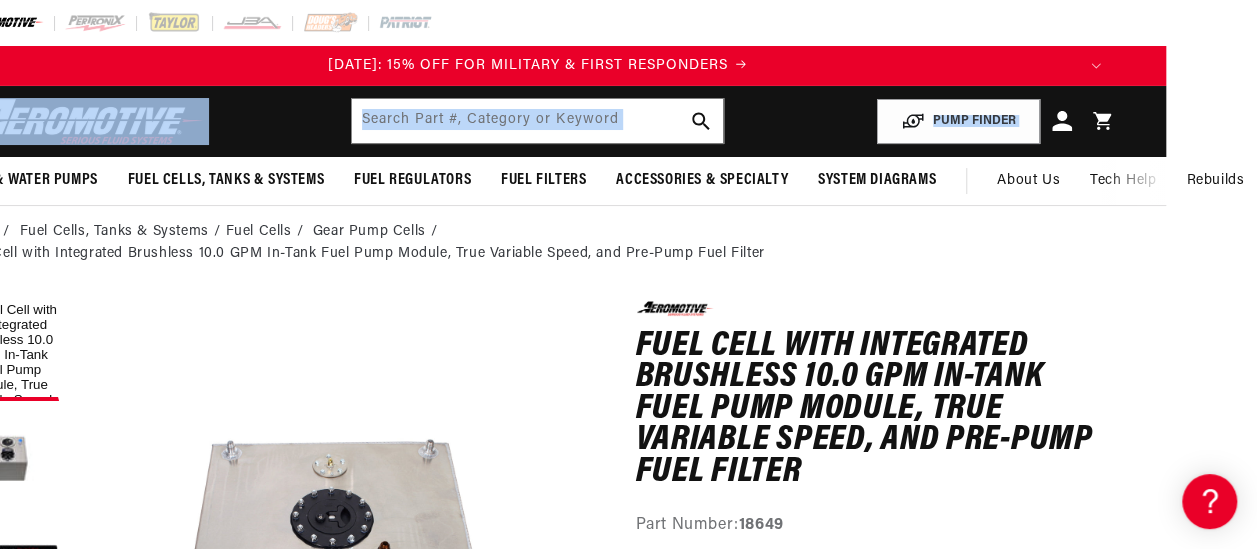 drag, startPoint x: 1256, startPoint y: 52, endPoint x: 1252, endPoint y: 119, distance: 67.11929 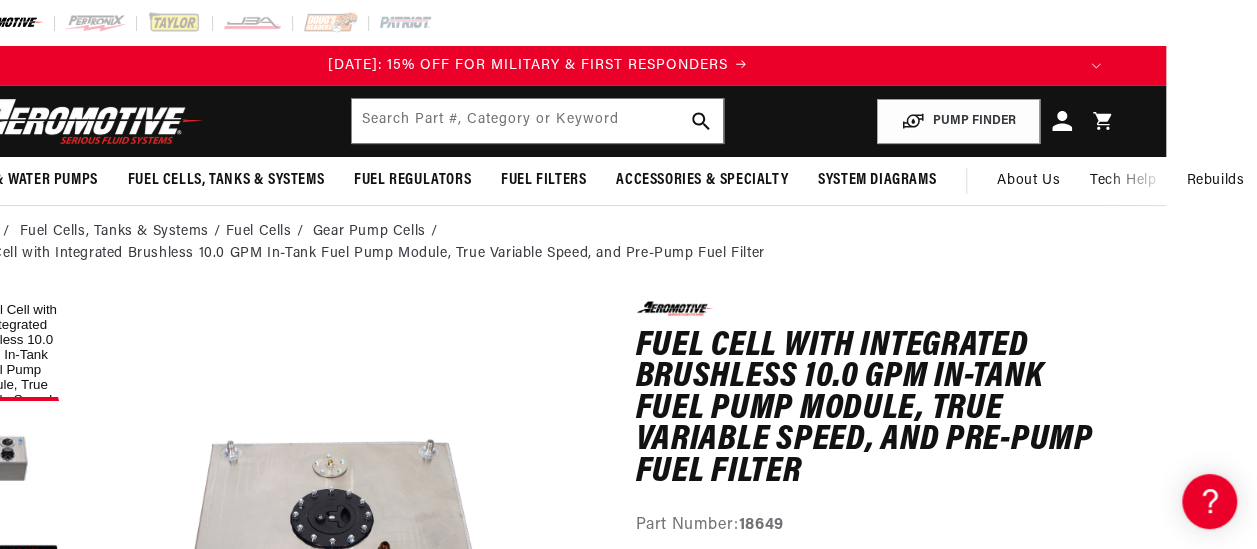 click on "Skip to content
Your cart
Your cart is empty
Loading...
You may also like
Subtotal (0 items)
$0.00 USD
Checkout
One or more of the items in your cart is a recurring or deferred purchase. By continuing, I agree to the  cancellation policy  and authorize you to charge my payment method at the prices, frequency and dates listed on this page until my order is fulfilled or I cancel, if permitted." at bounding box center (537, 274) 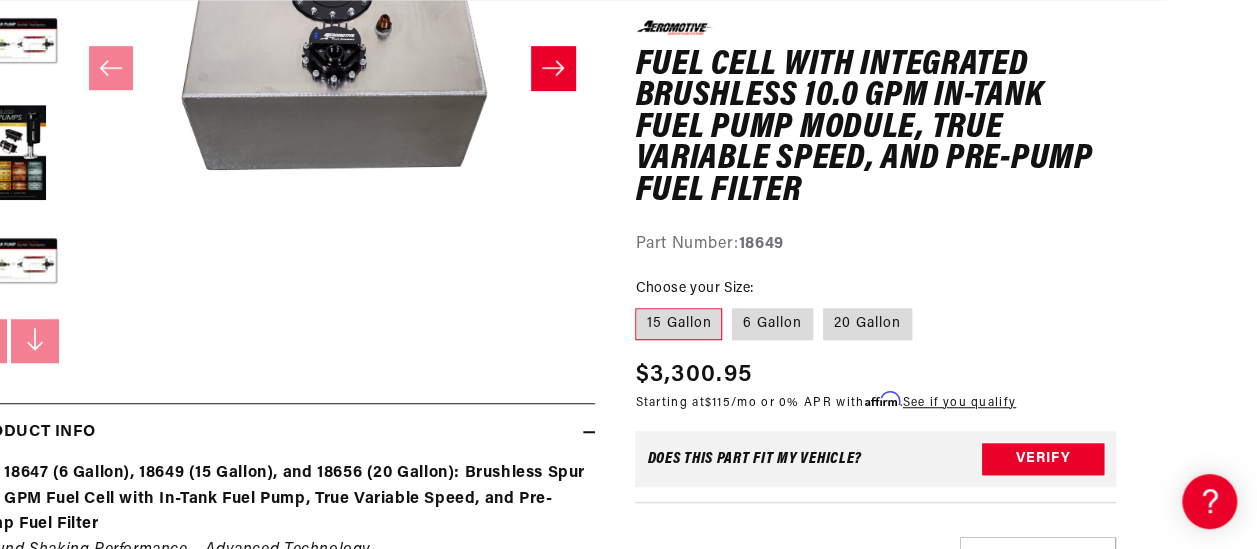 scroll, scrollTop: 534, scrollLeft: 91, axis: both 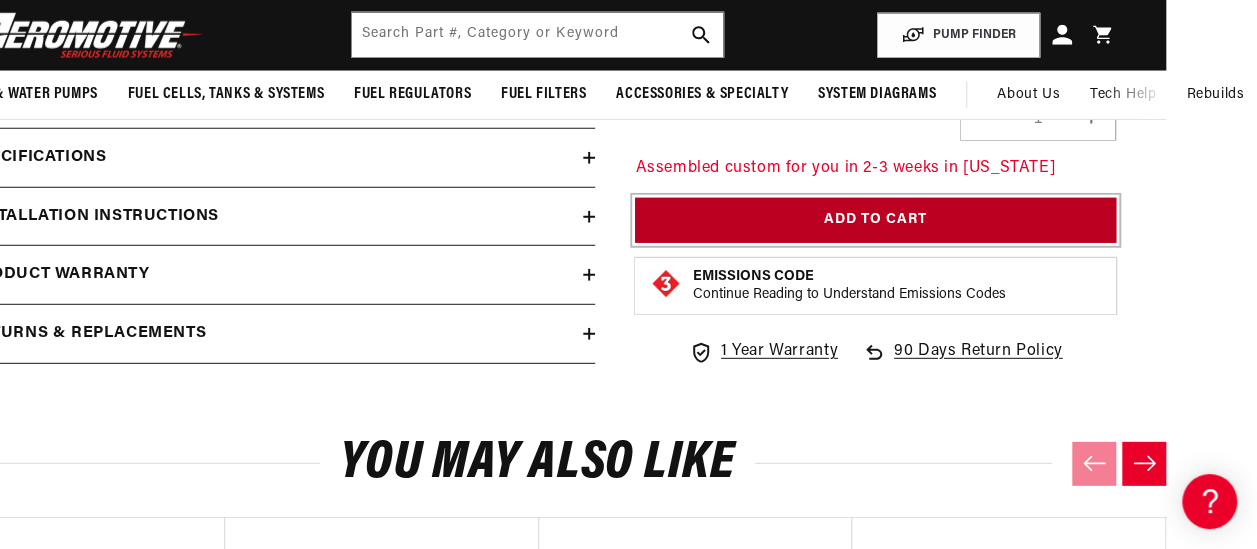 click on "Add to Cart" at bounding box center [875, 220] 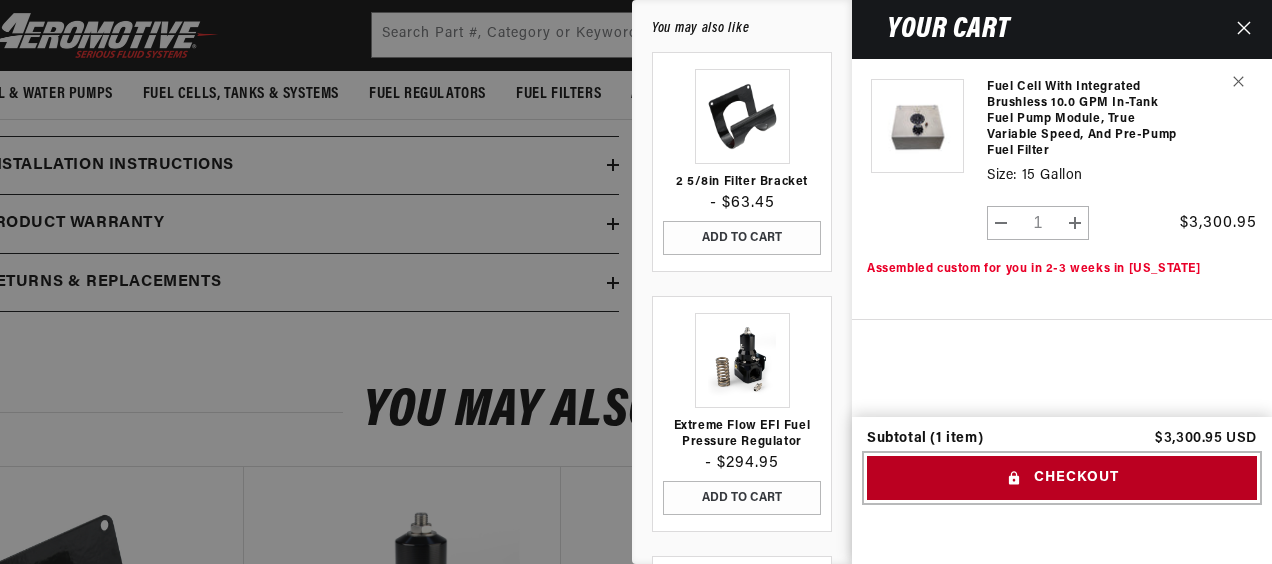 click on "Checkout" at bounding box center [1062, 478] 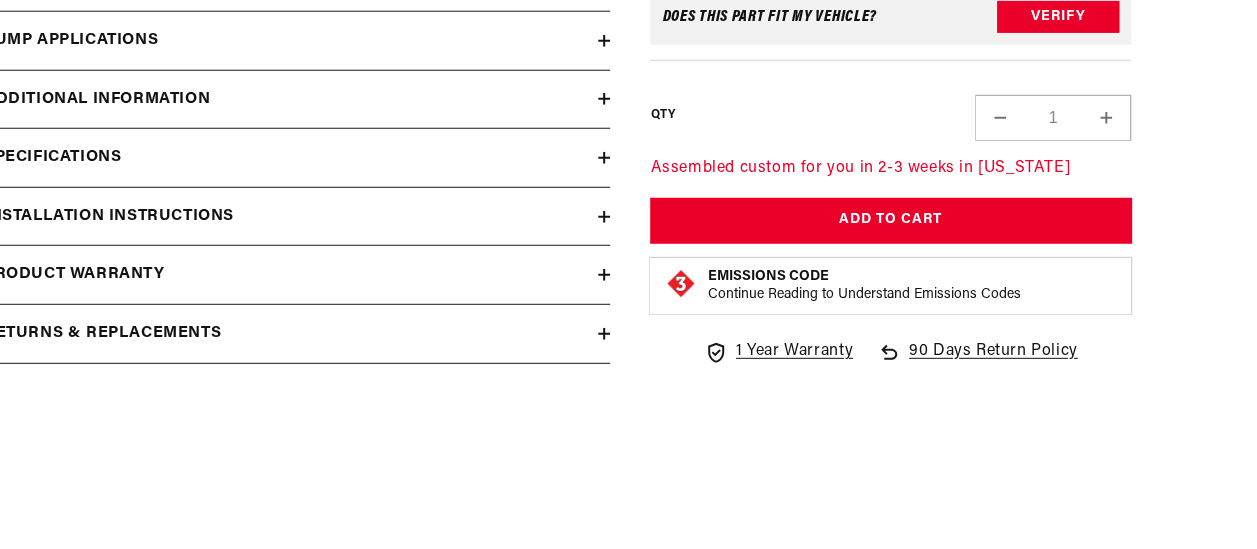 scroll, scrollTop: 2686, scrollLeft: 76, axis: both 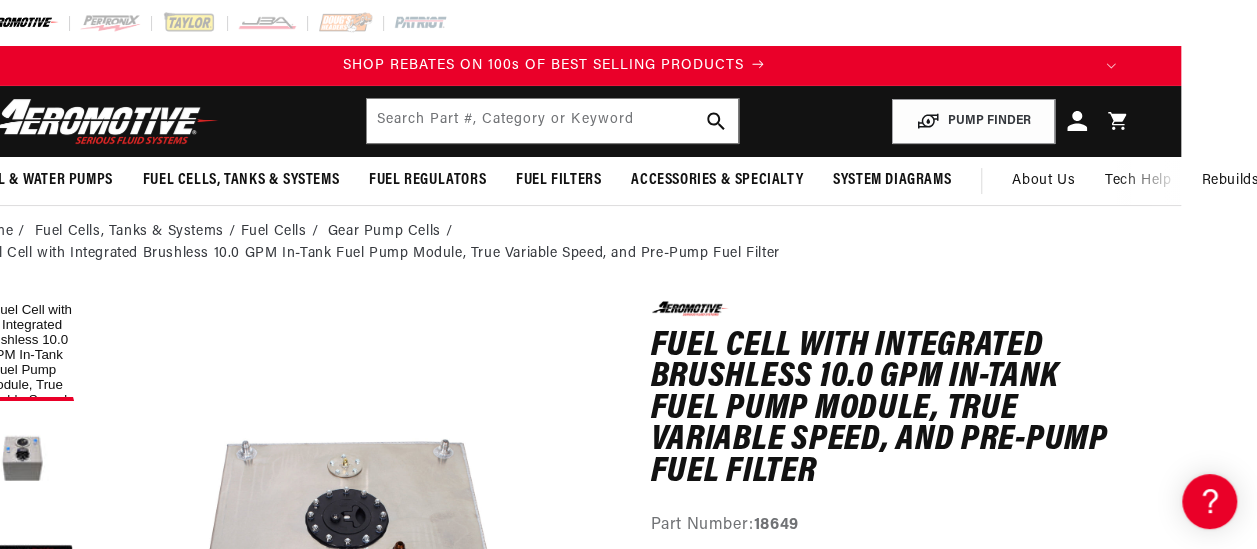 click on "SHOP REBATES ON 100s OF BEST SELLING PRODUCTS" at bounding box center (543, 65) 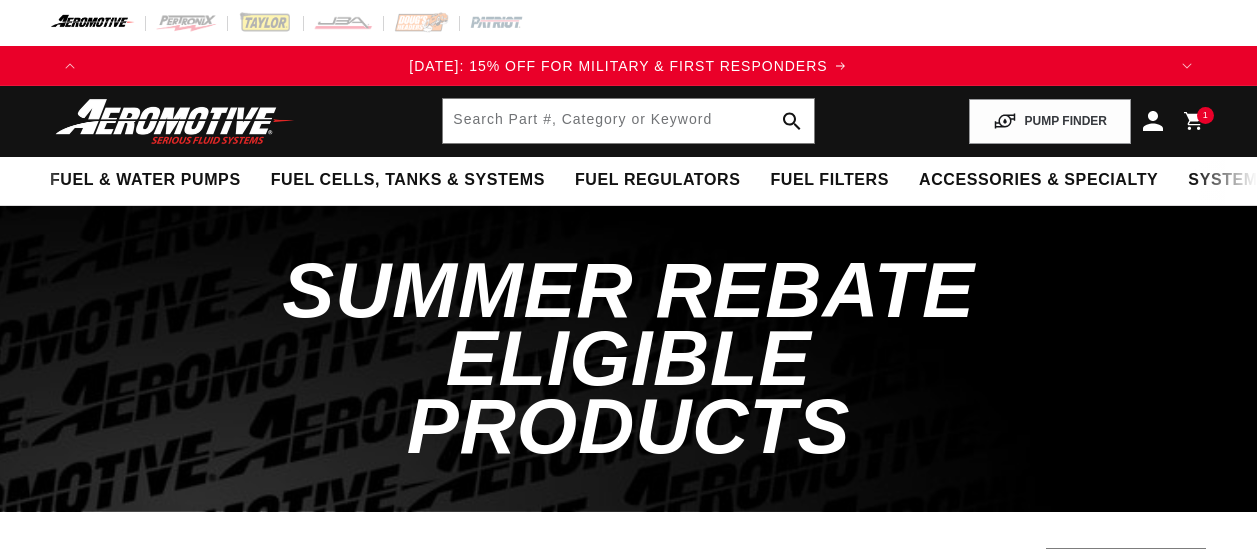 scroll, scrollTop: 0, scrollLeft: 0, axis: both 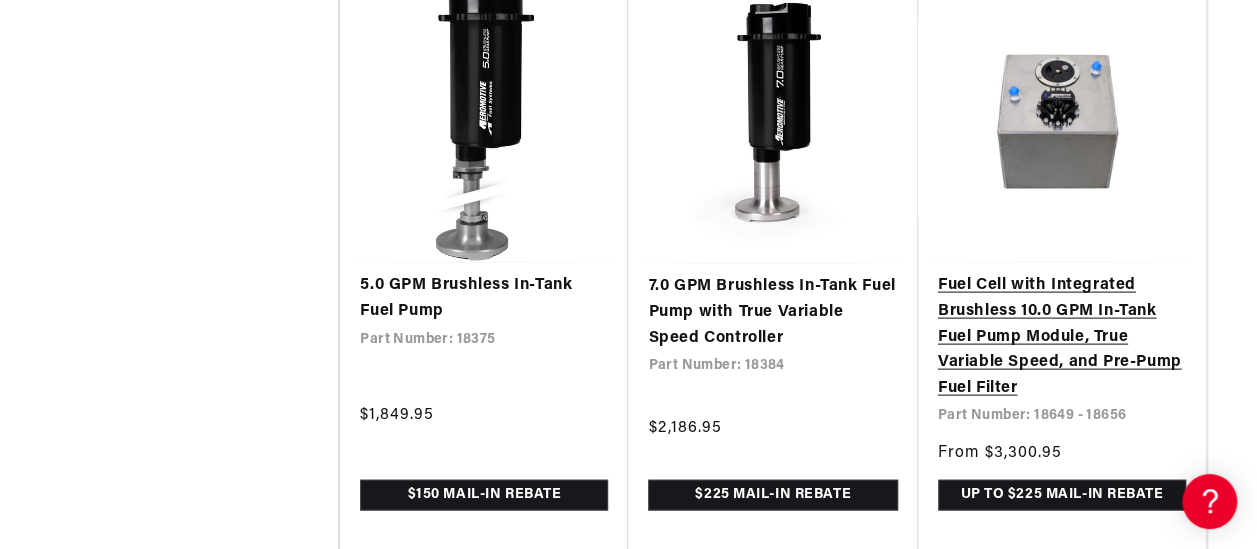 click on "Fuel Cell with Integrated Brushless 10.0 GPM In-Tank Fuel Pump Module, True Variable Speed, and Pre-Pump Fuel Filter" at bounding box center (1062, 337) 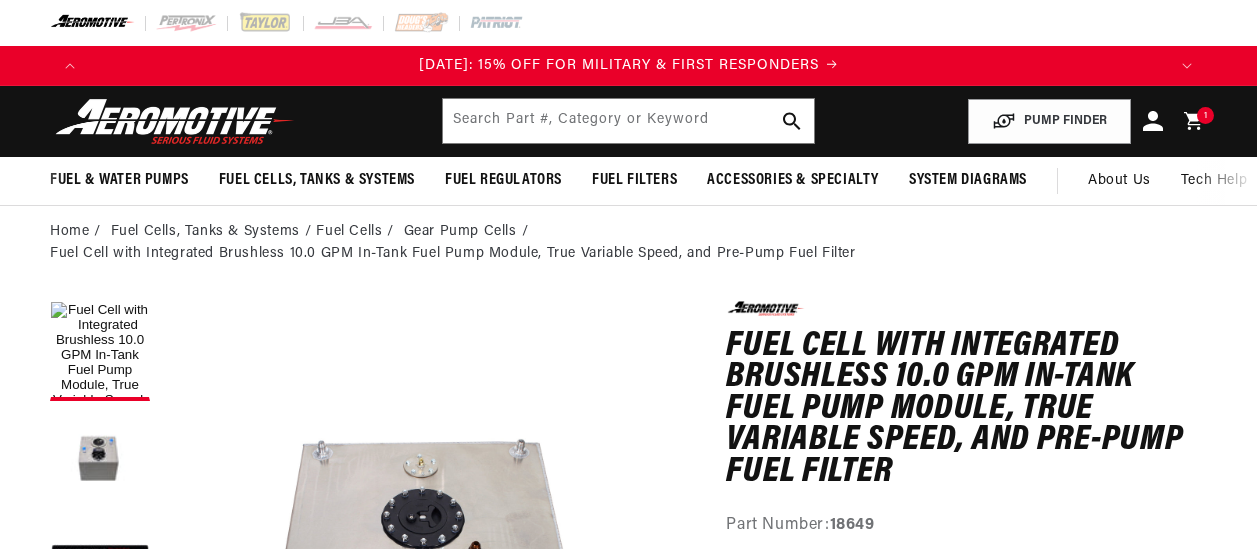 scroll, scrollTop: 0, scrollLeft: 0, axis: both 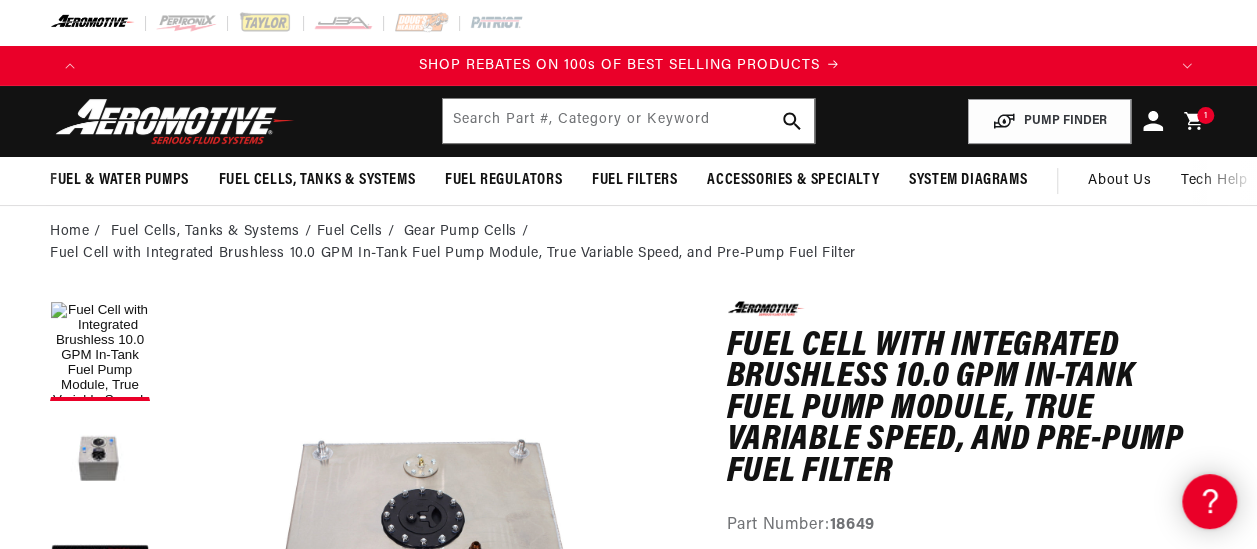 drag, startPoint x: 1213, startPoint y: 507, endPoint x: 2392, endPoint y: 960, distance: 1263.0321 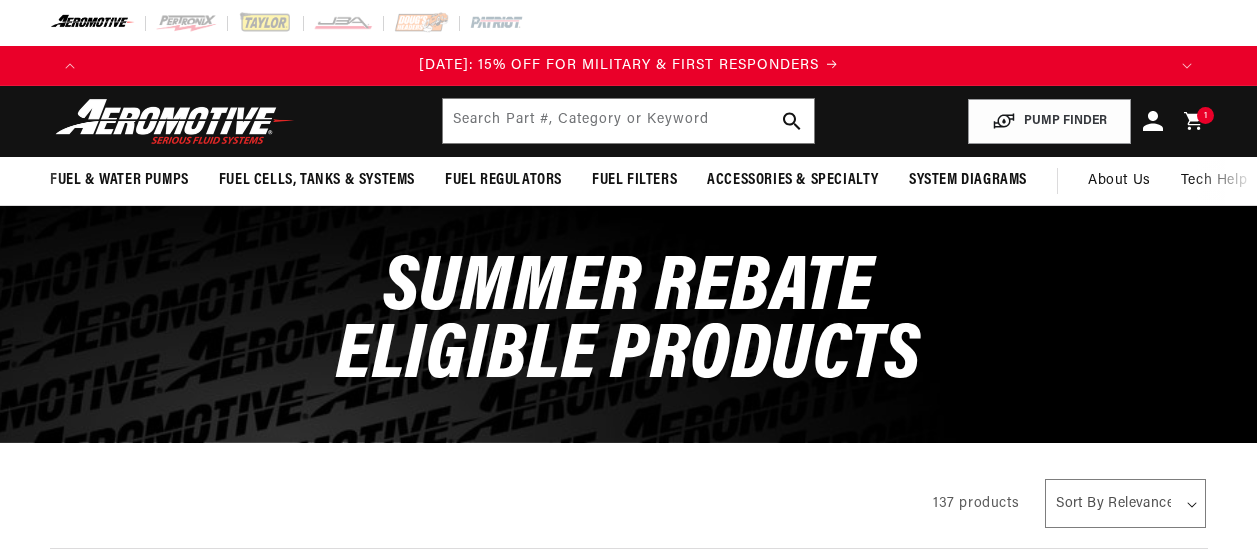 scroll, scrollTop: 0, scrollLeft: 0, axis: both 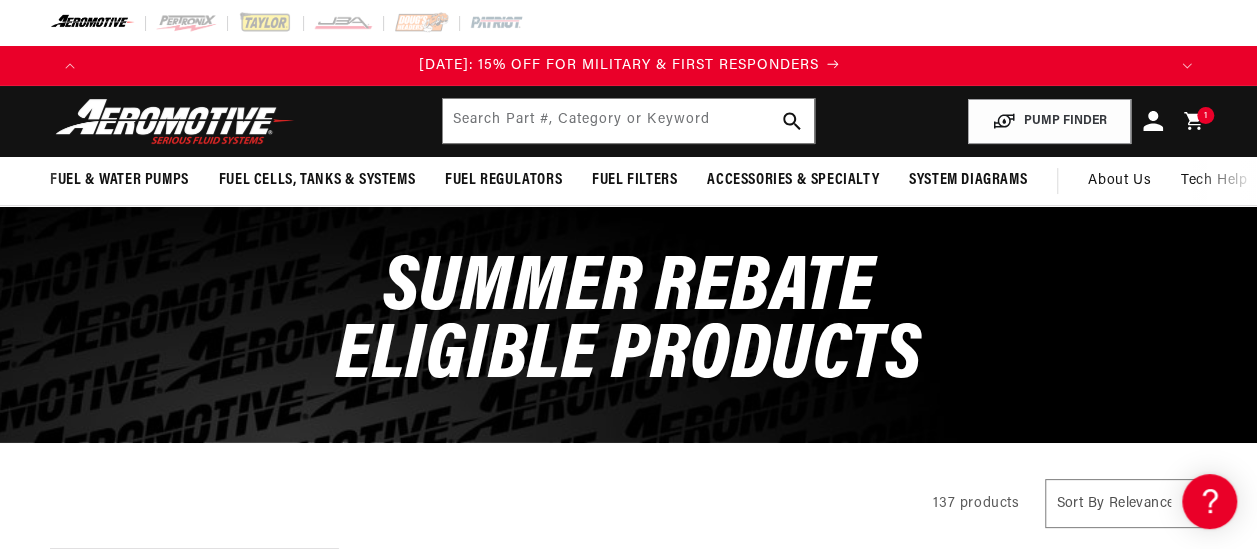 click on "[DATE]: 15% OFF FOR MILITARY & FIRST RESPONDERS" at bounding box center [619, 65] 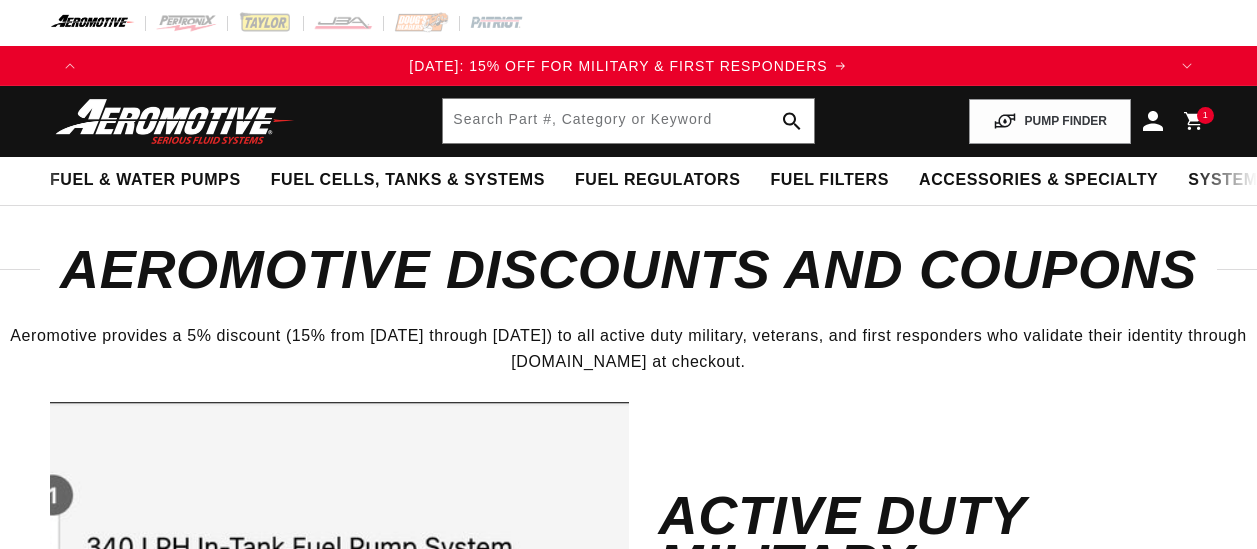 scroll, scrollTop: 0, scrollLeft: 0, axis: both 